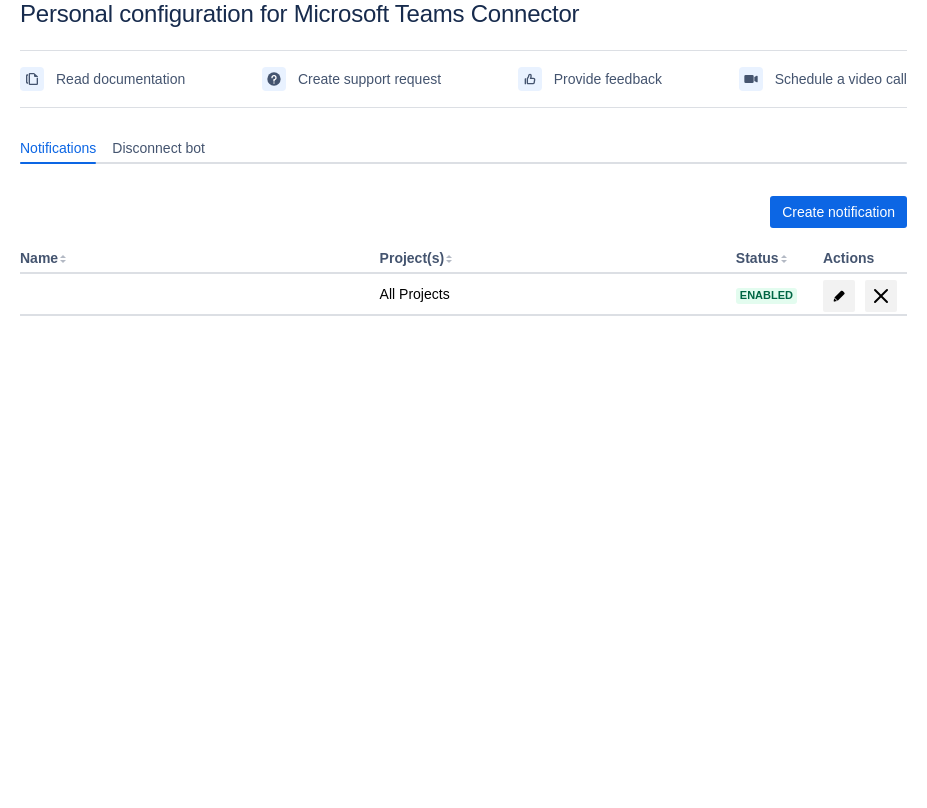 scroll, scrollTop: 0, scrollLeft: 0, axis: both 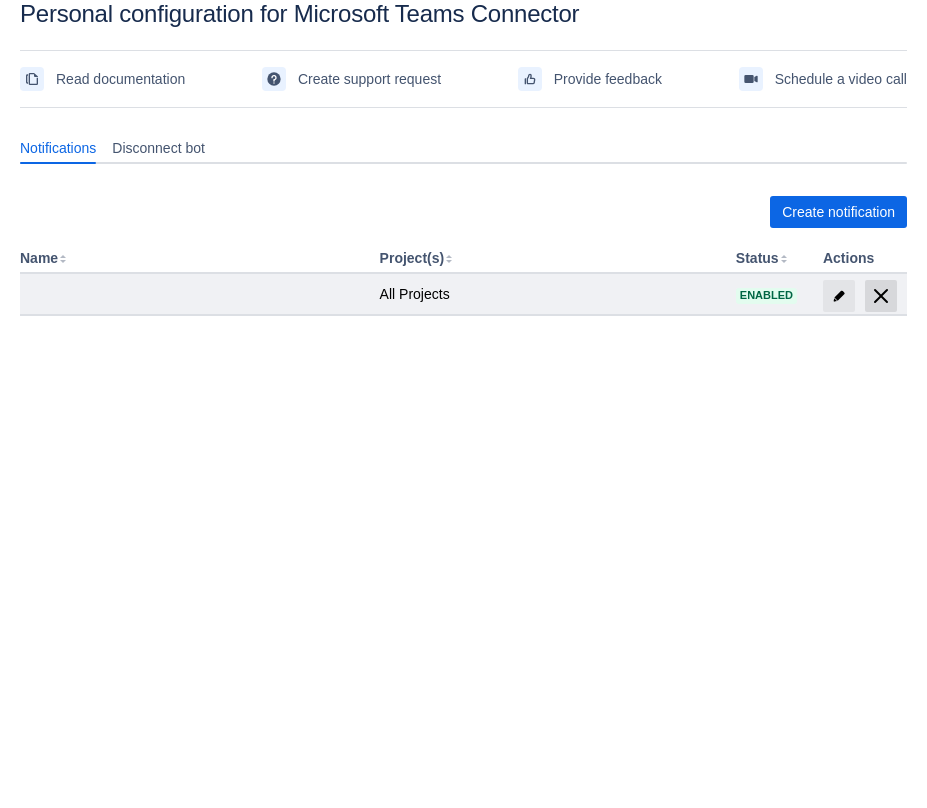 click at bounding box center [881, 296] 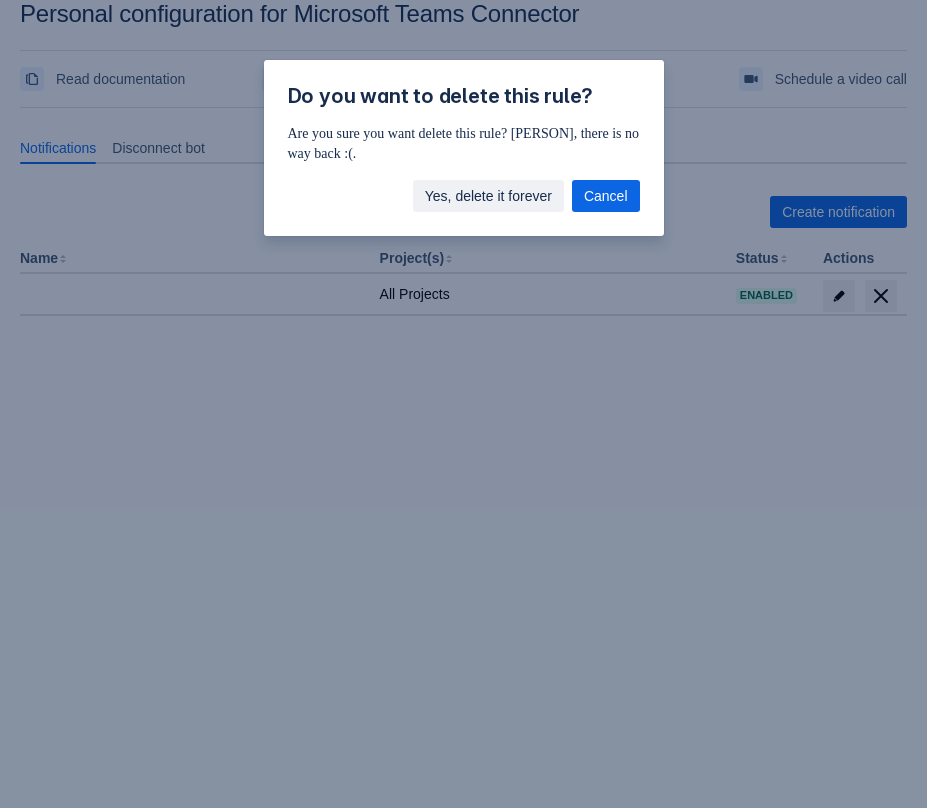 click on "Yes, delete it forever" at bounding box center [488, 196] 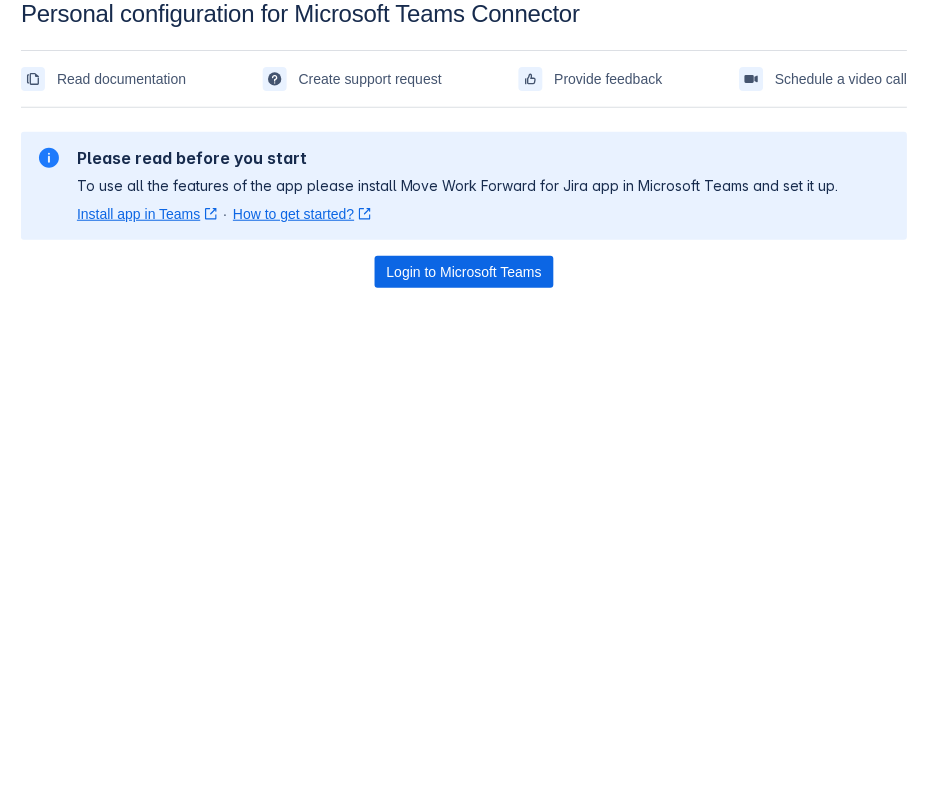 scroll, scrollTop: 0, scrollLeft: 0, axis: both 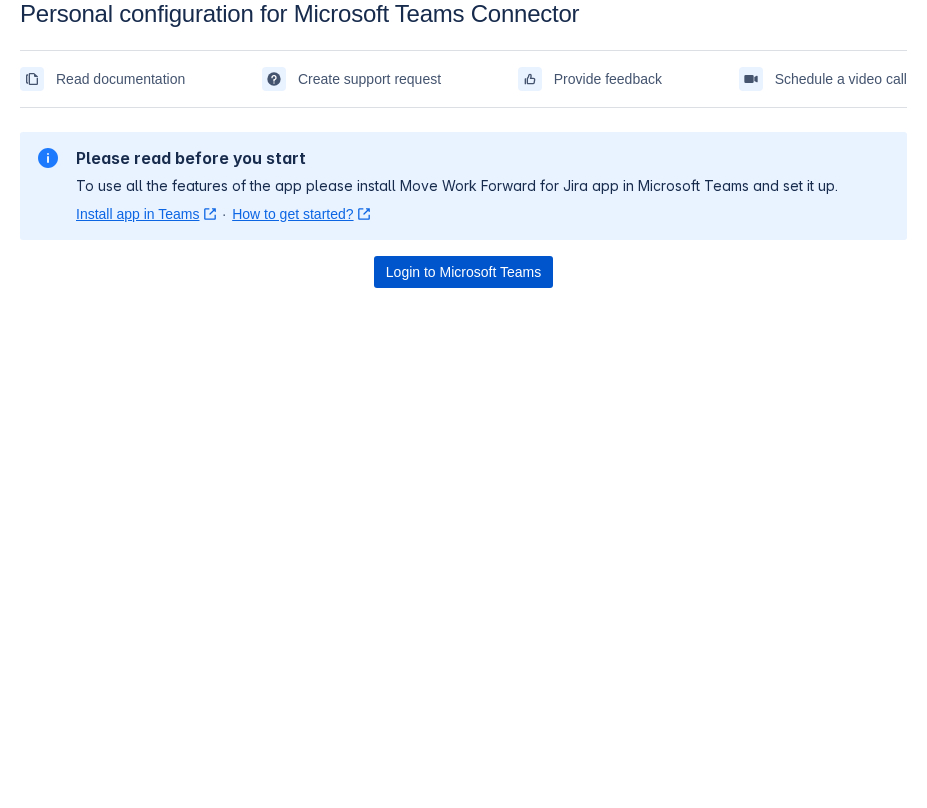 click on "Login to Microsoft Teams" at bounding box center [463, 272] 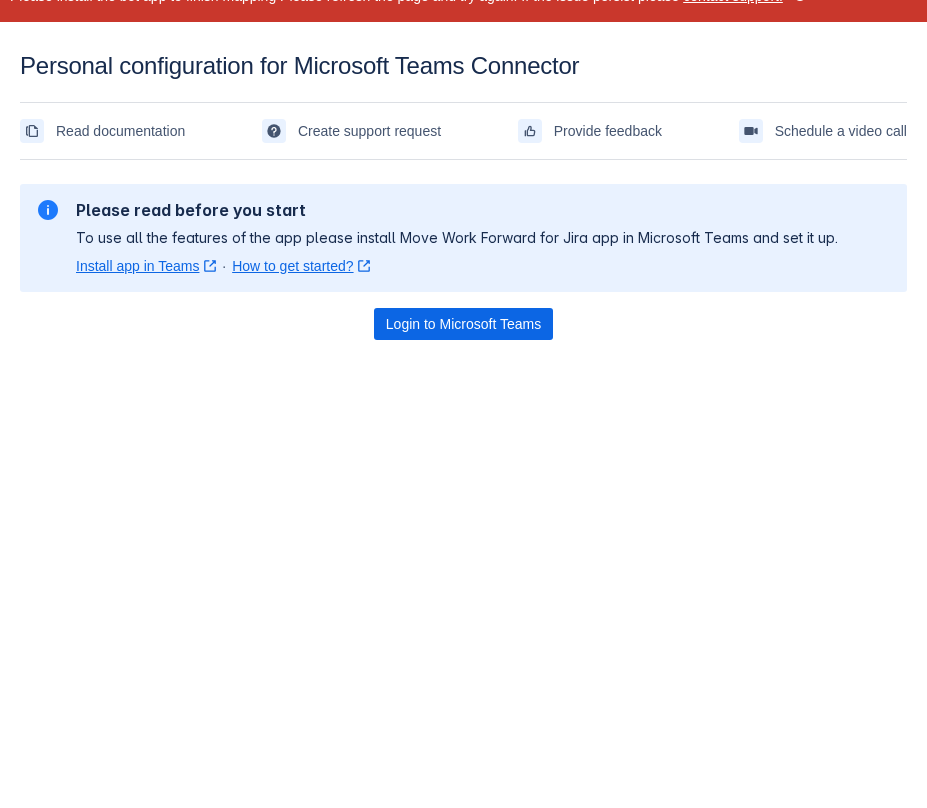 click on "Please install the bot app to finish mapping   Please refresh the page and try again. If the issue persist please   contact support." at bounding box center (463, -4) 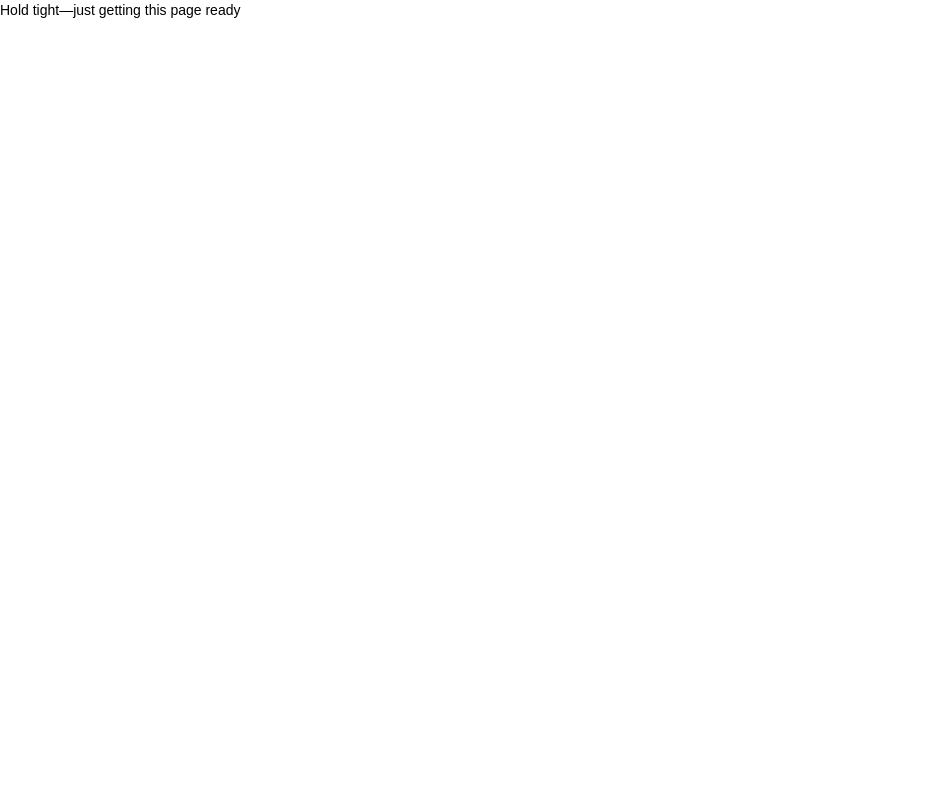 scroll, scrollTop: 0, scrollLeft: 0, axis: both 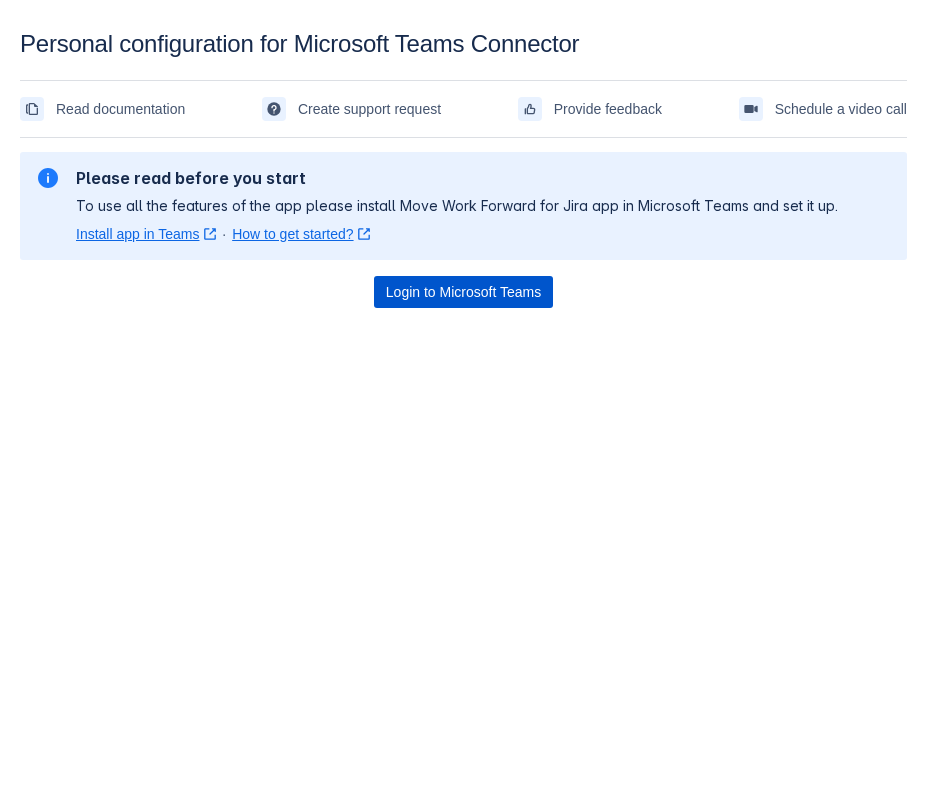 click on "Login to Microsoft Teams" at bounding box center (463, 292) 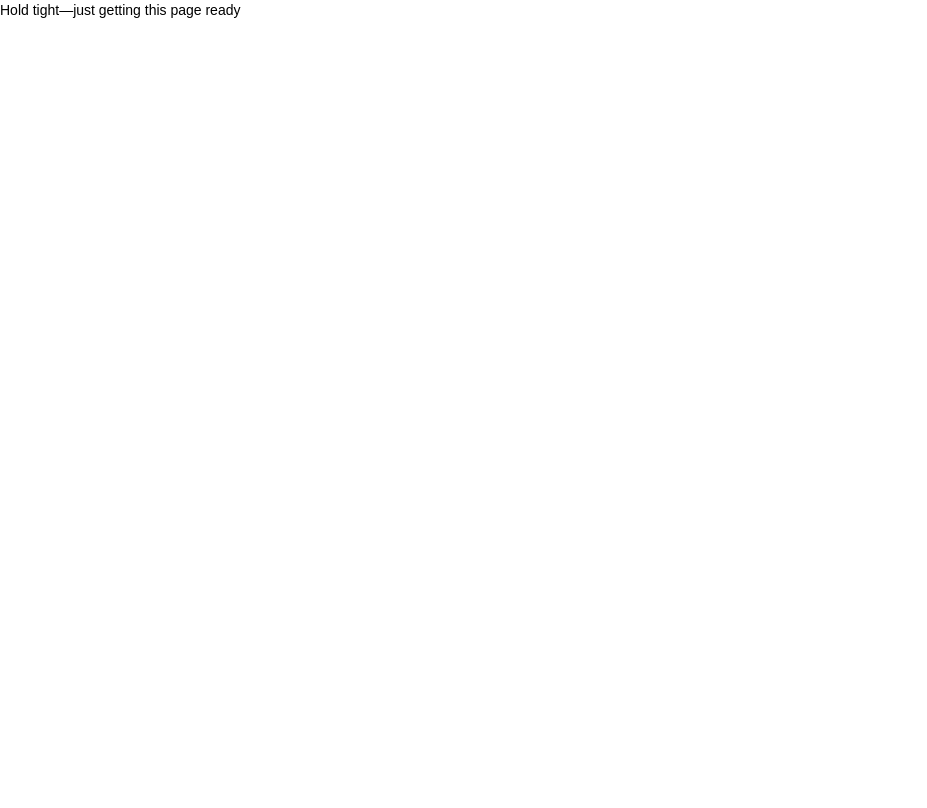 scroll, scrollTop: 0, scrollLeft: 0, axis: both 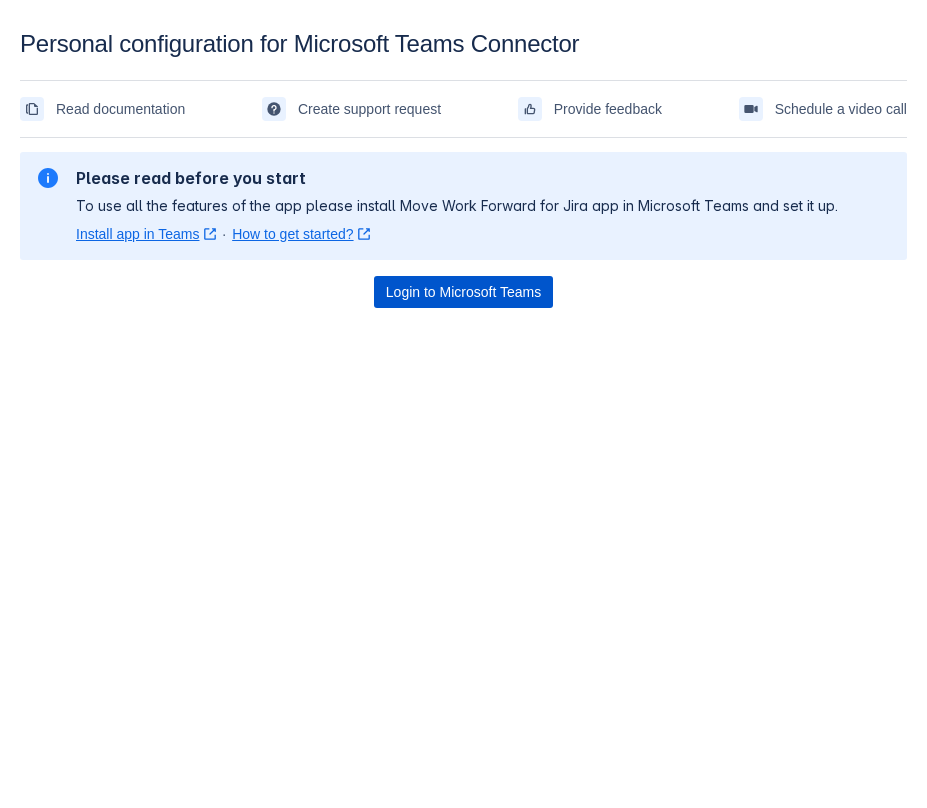 click on "Login to Microsoft Teams" at bounding box center [463, 292] 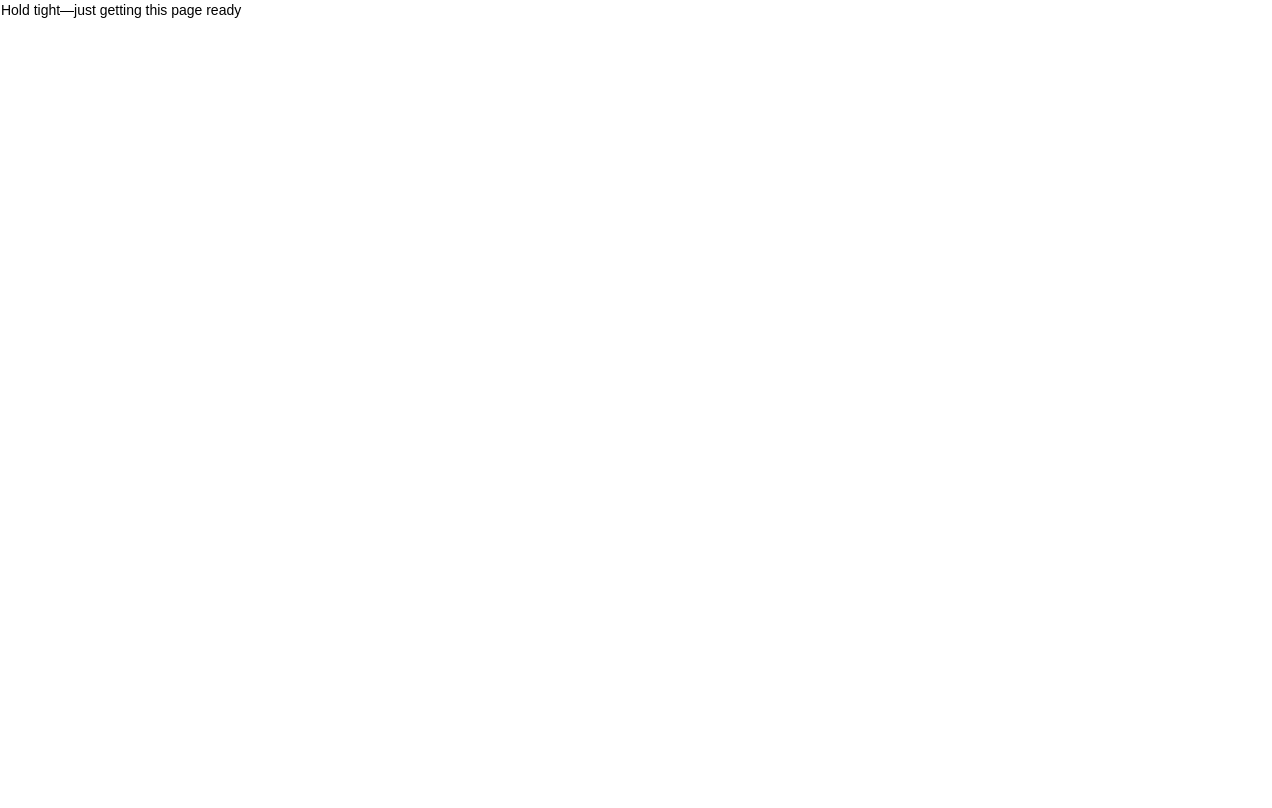 scroll, scrollTop: 0, scrollLeft: 0, axis: both 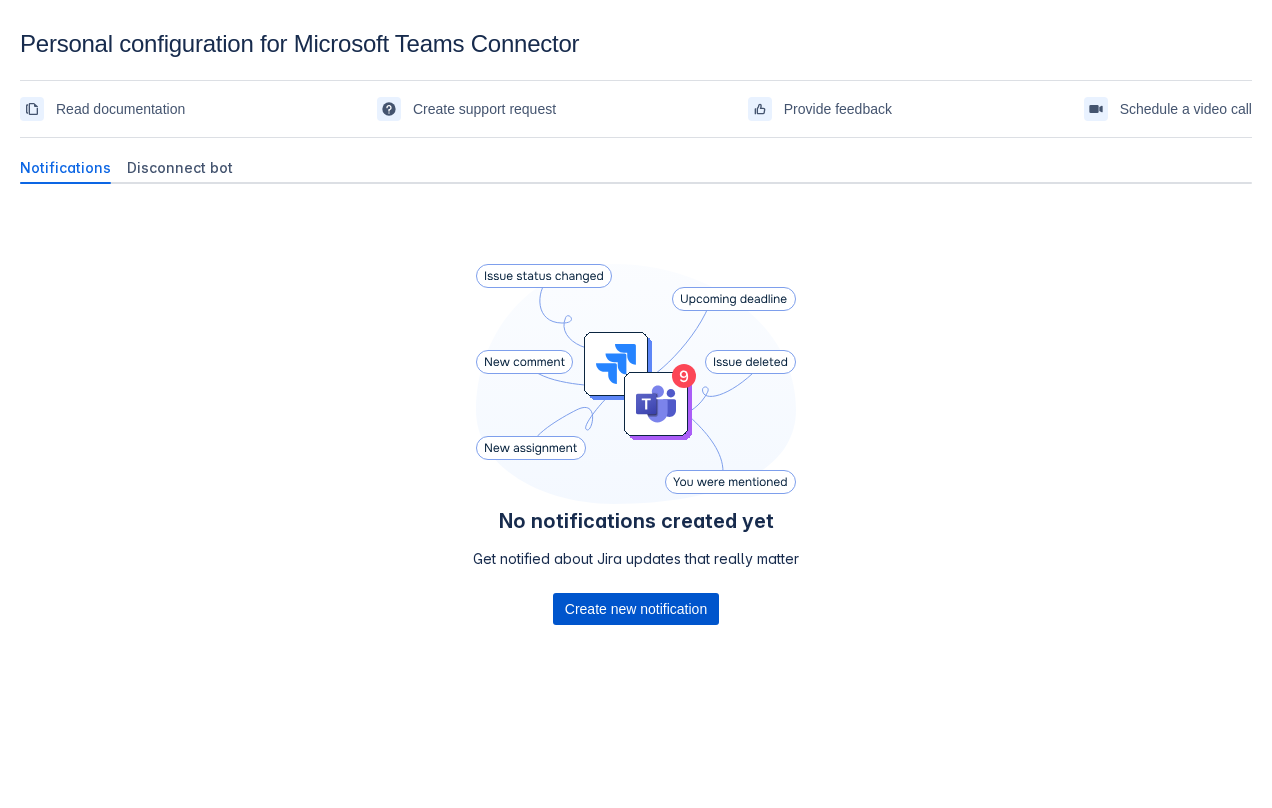 click on "Create new notification" at bounding box center [636, 609] 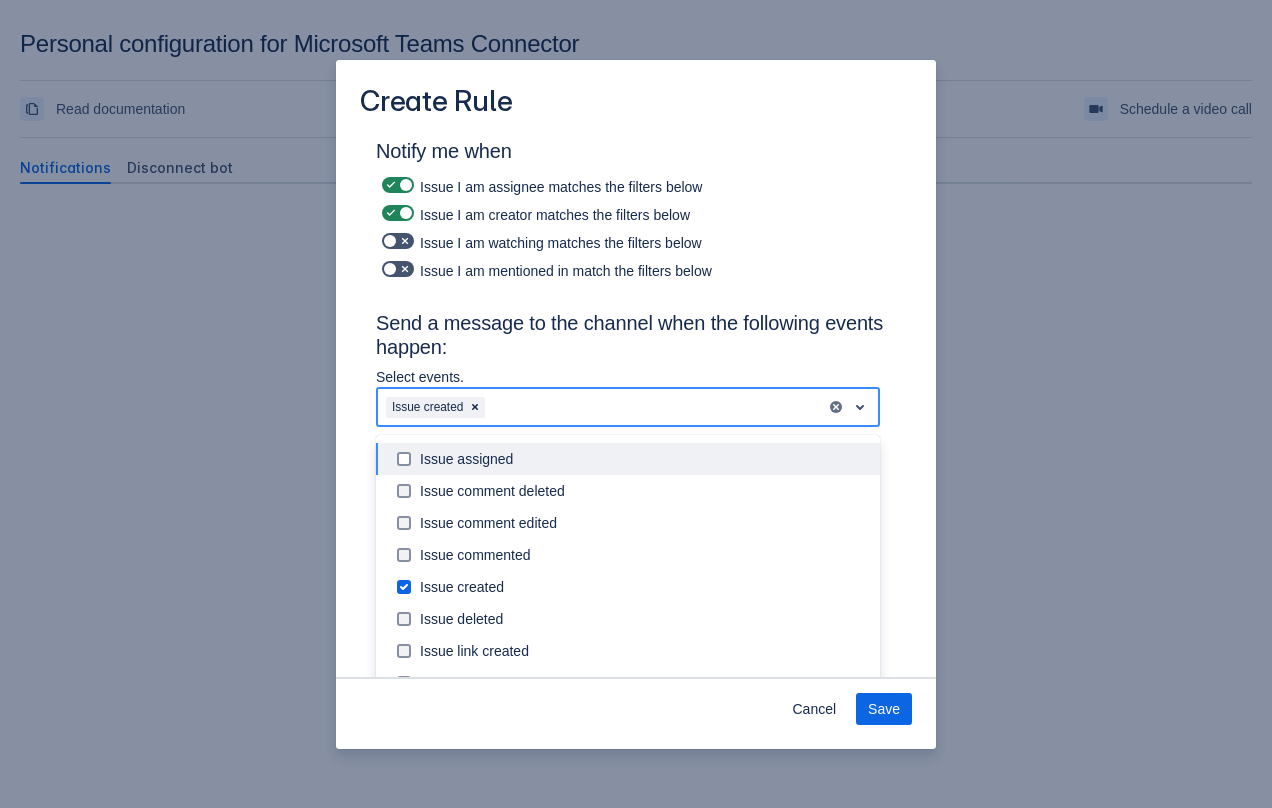 click on "Issue created" at bounding box center [602, 407] 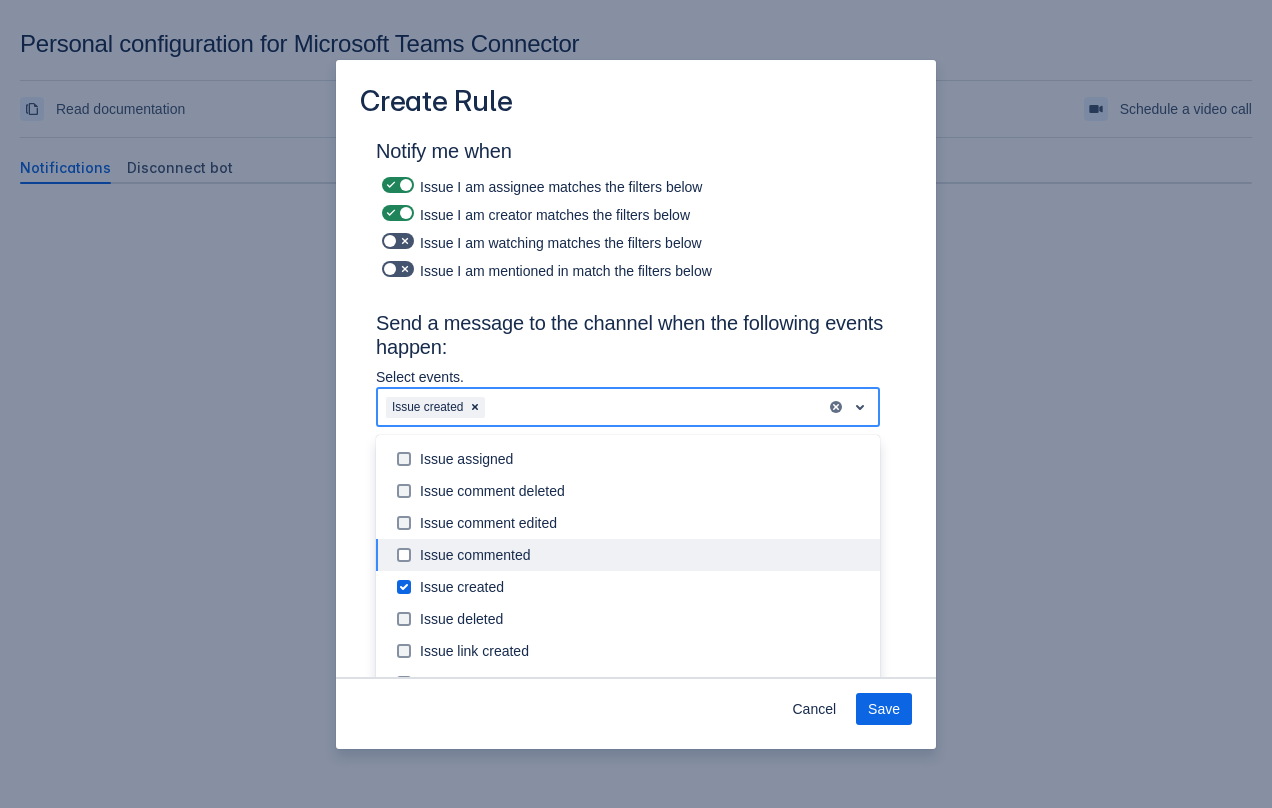 click on "Issue commented" at bounding box center (644, 555) 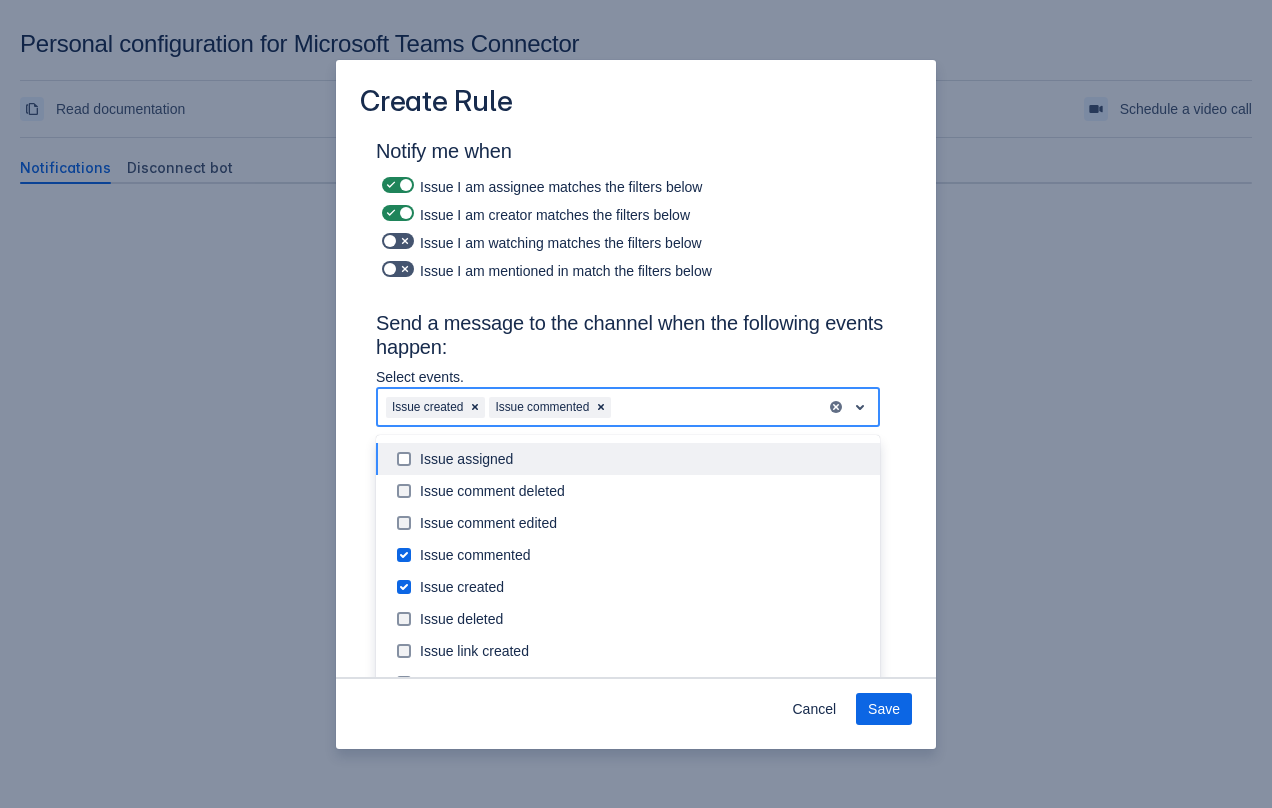 click on "Issue I am mentioned in match the filters below" at bounding box center [636, 269] 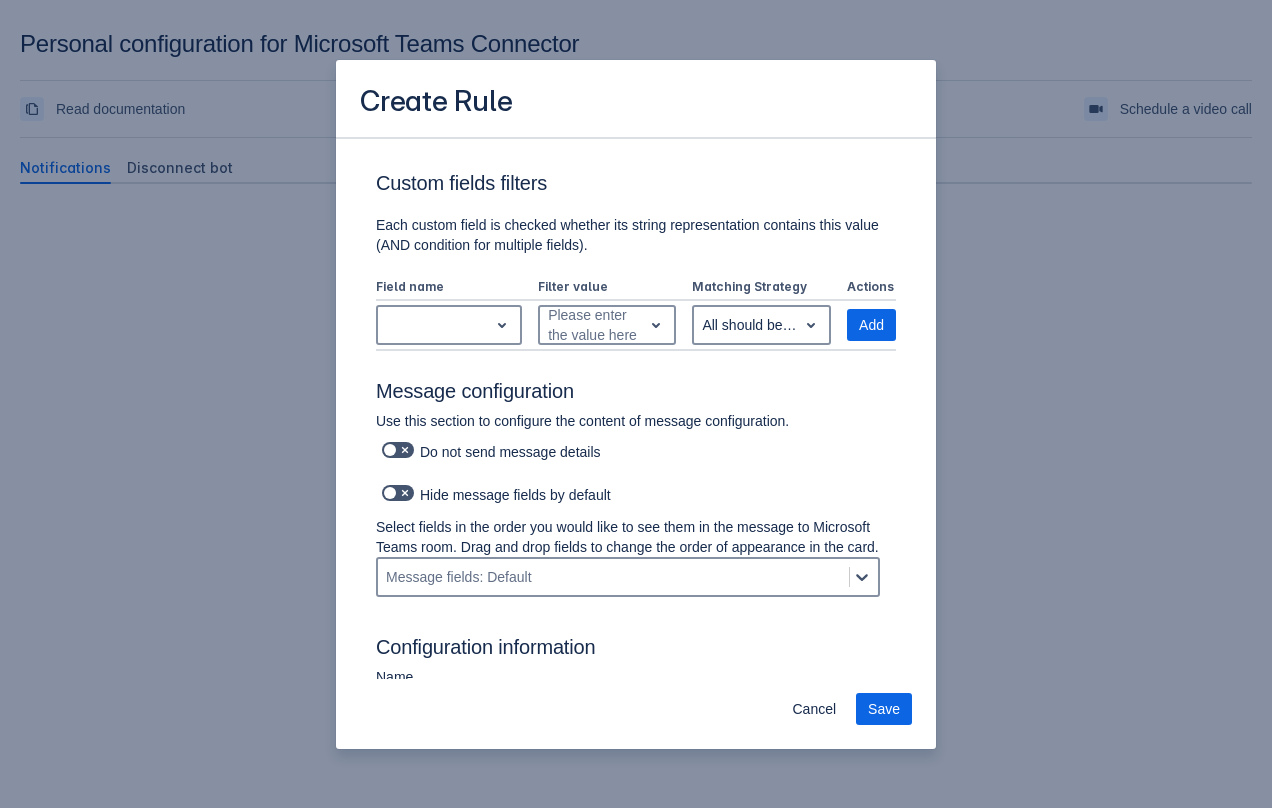 scroll, scrollTop: 814, scrollLeft: 0, axis: vertical 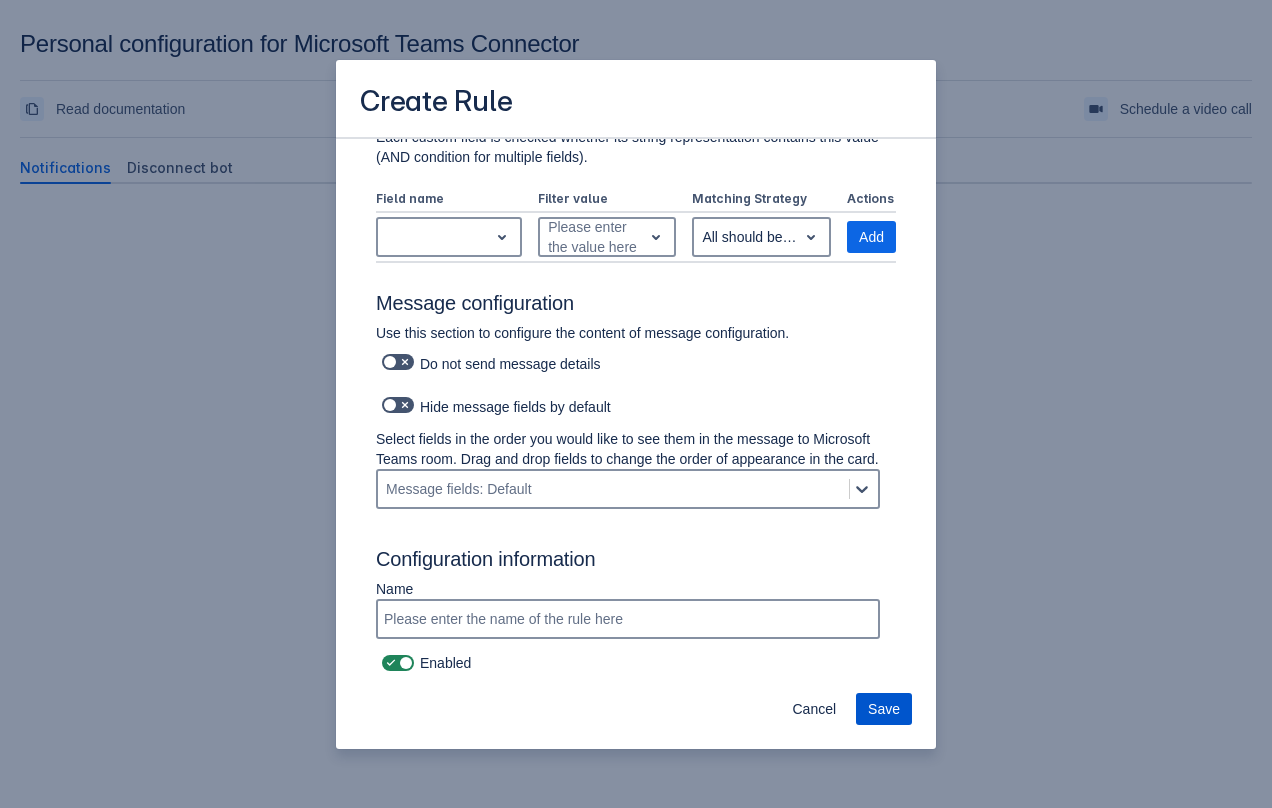 click on "Save" at bounding box center [884, 709] 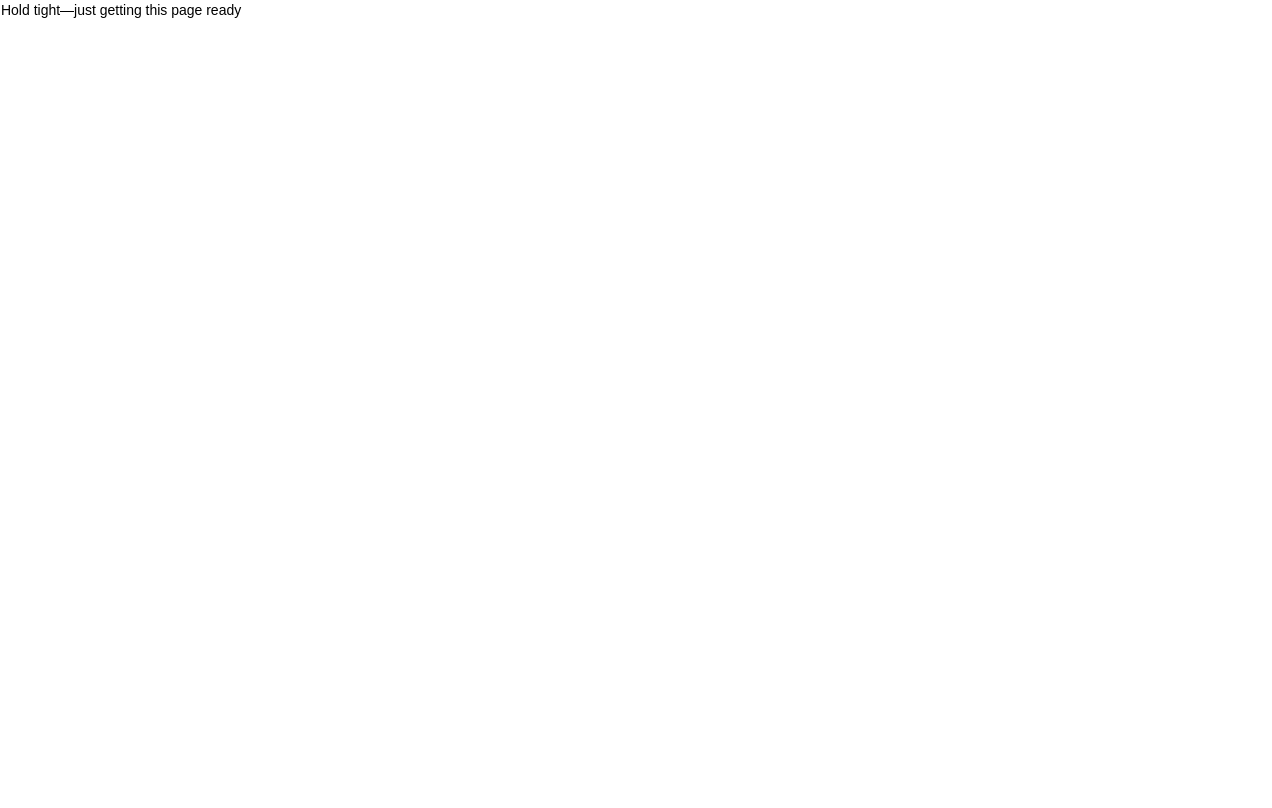 scroll, scrollTop: 0, scrollLeft: 0, axis: both 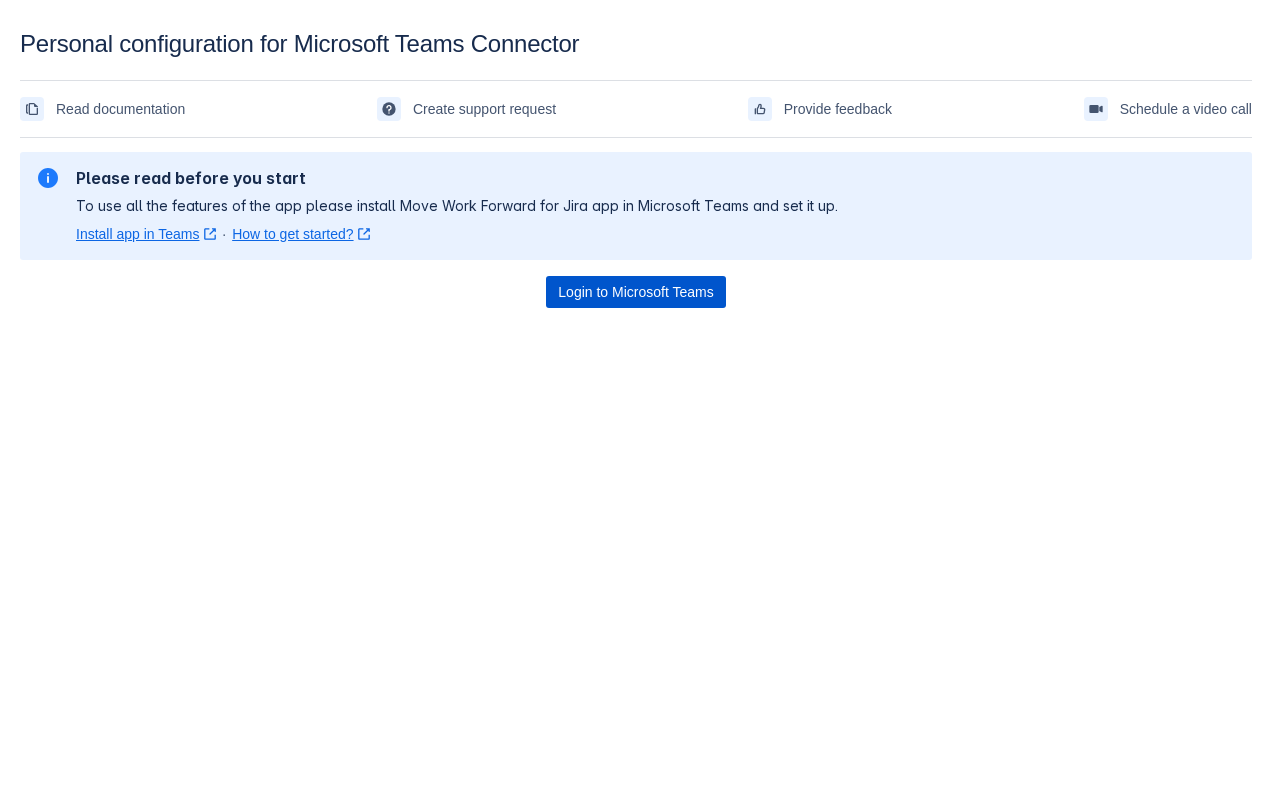click on "Login to Microsoft Teams" at bounding box center (635, 292) 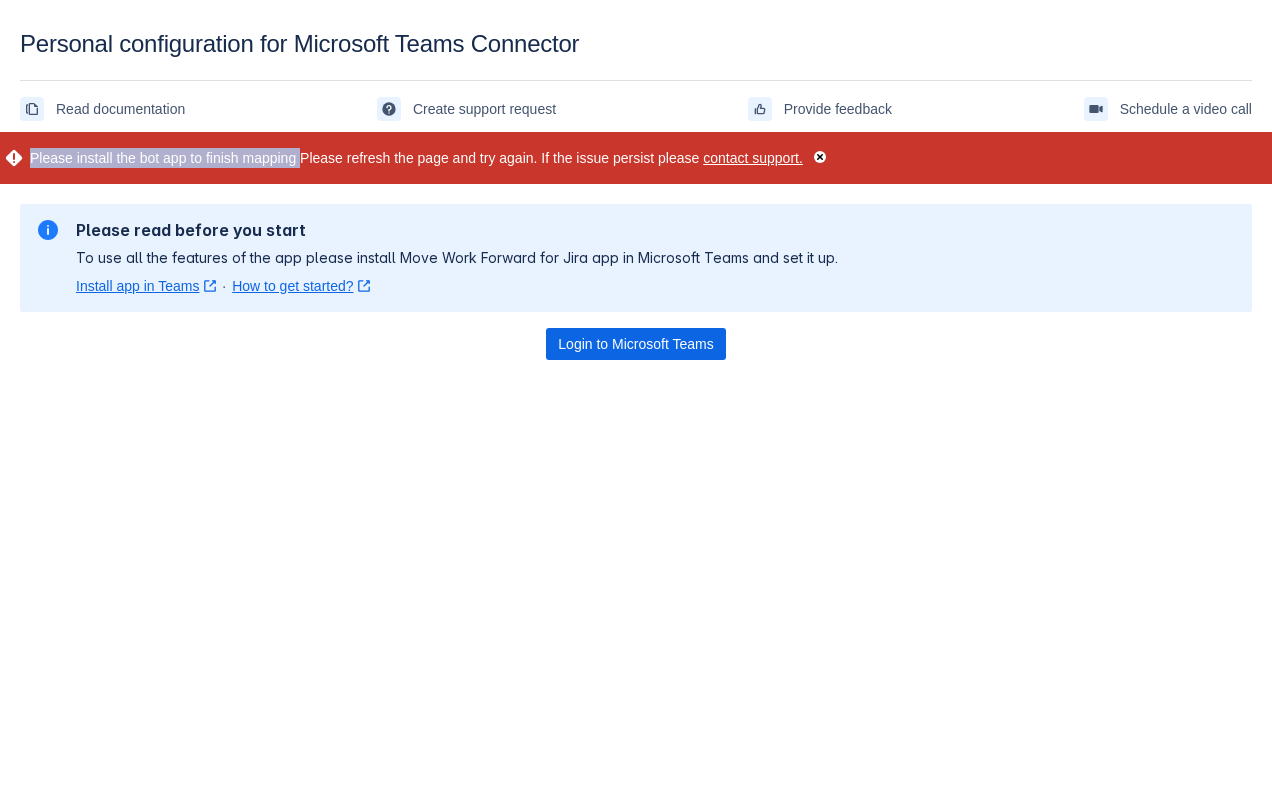 drag, startPoint x: 29, startPoint y: 163, endPoint x: 316, endPoint y: 157, distance: 287.0627 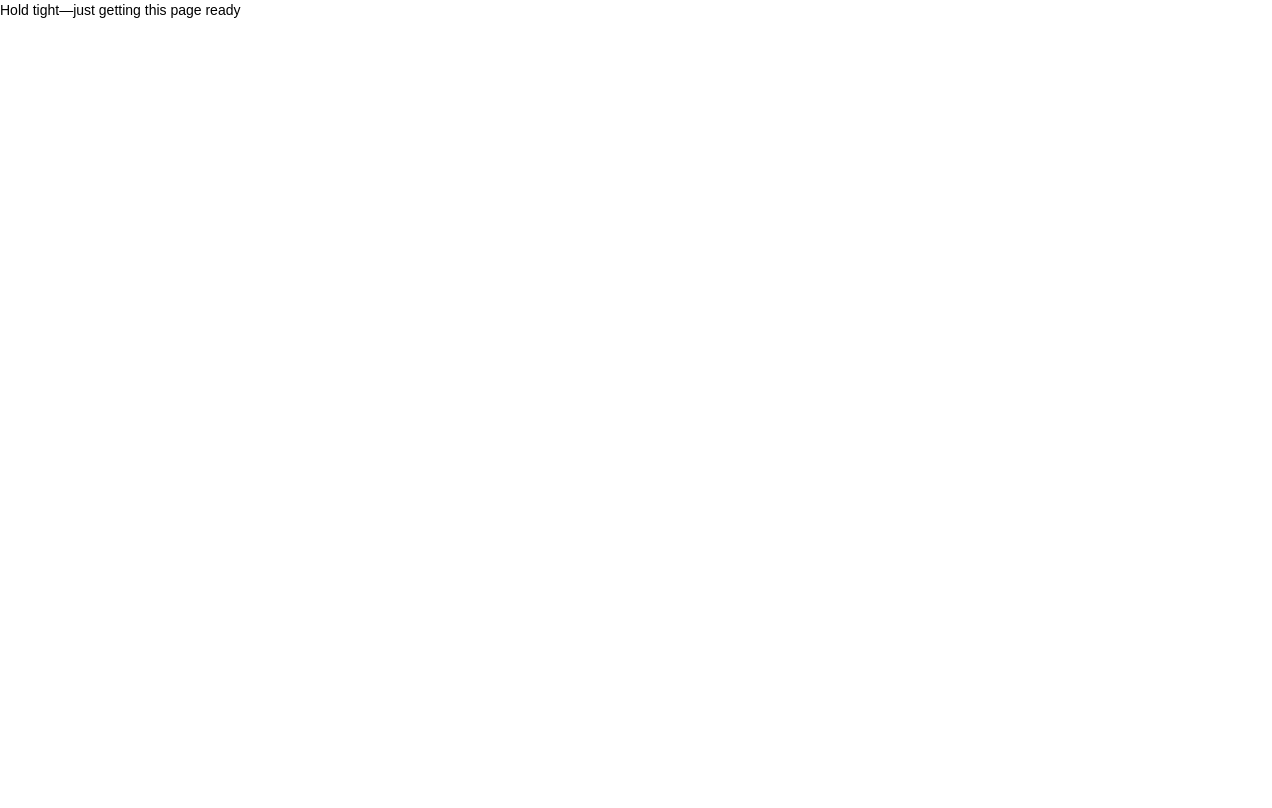 scroll, scrollTop: 0, scrollLeft: 0, axis: both 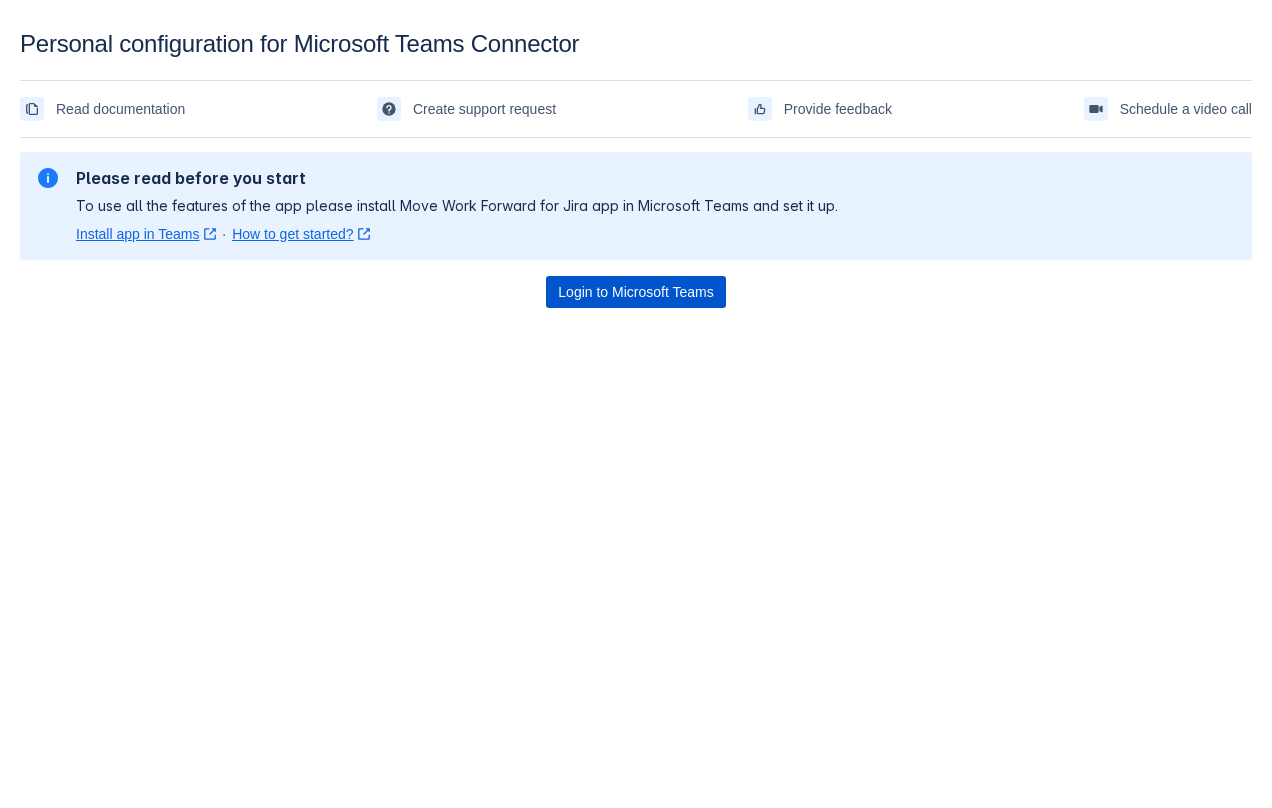 click on "Login to Microsoft Teams" at bounding box center [635, 292] 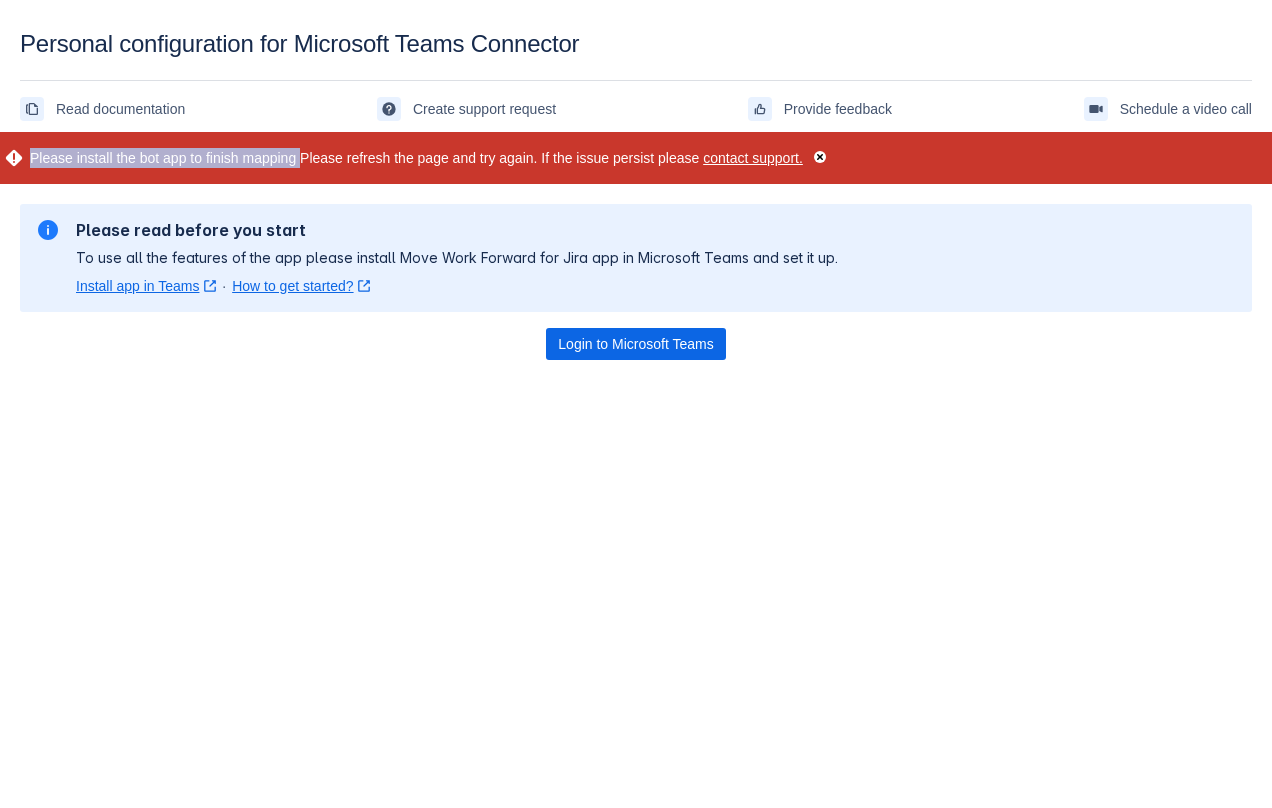 drag, startPoint x: 32, startPoint y: 152, endPoint x: 315, endPoint y: 166, distance: 283.34607 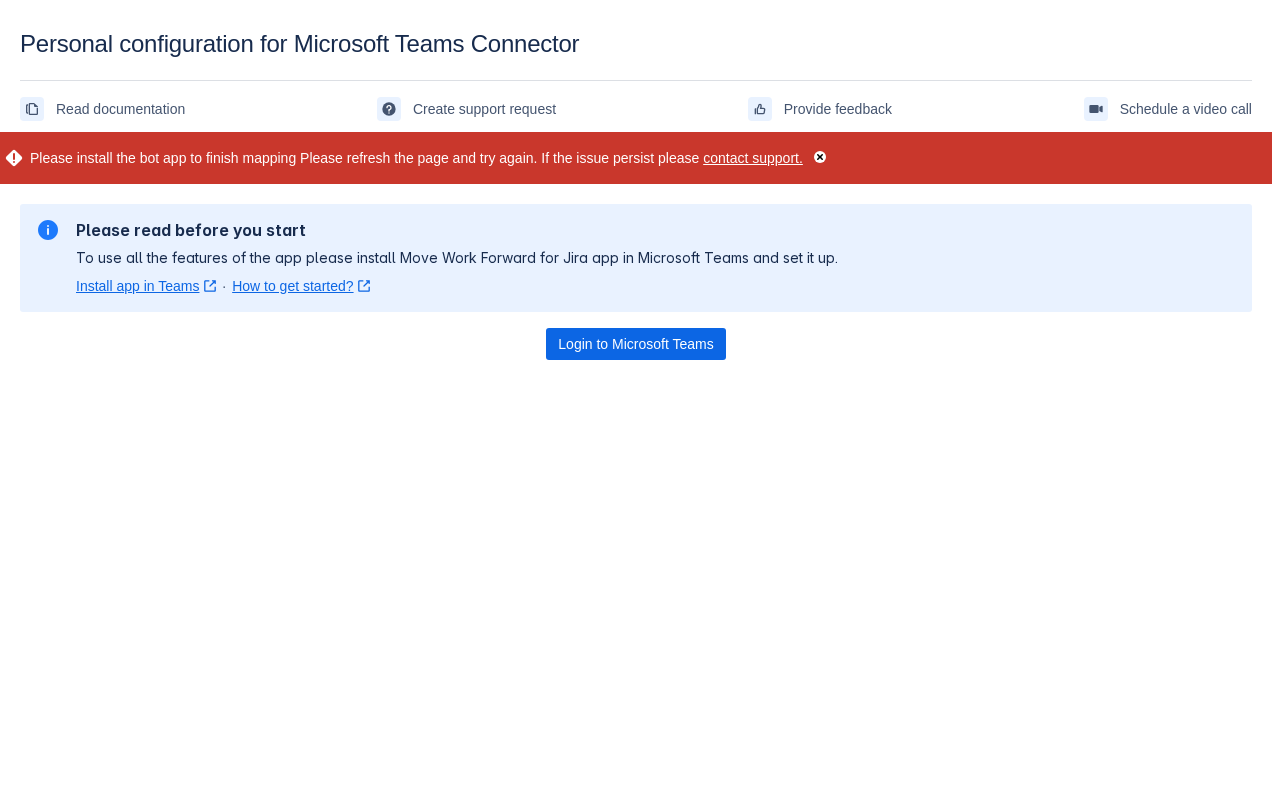 click on "Please install the bot app to finish mapping   Please refresh the page and try again. If the issue persist please   contact support. Please read before you start To use all the features of the app please install Move Work Forward for Jira app in Microsoft Teams and set it up. Install app in Teams ﻿ , (opens new window) · How to get started? ﻿ , (opens new window) Login to Microsoft Teams" at bounding box center (636, 269) 